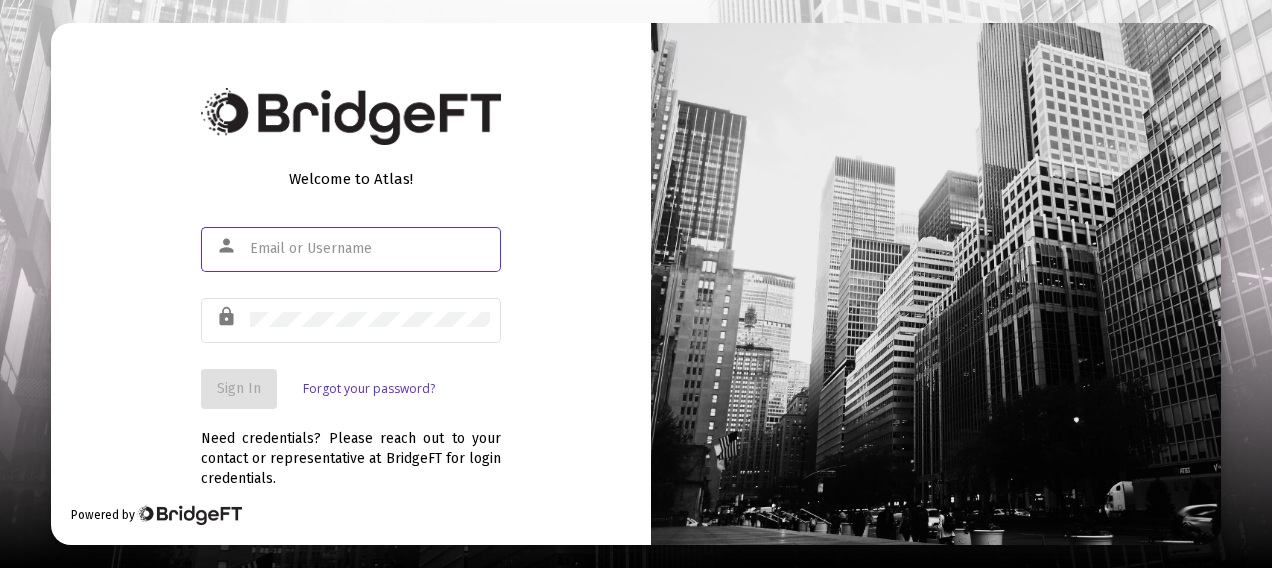 scroll, scrollTop: 0, scrollLeft: 0, axis: both 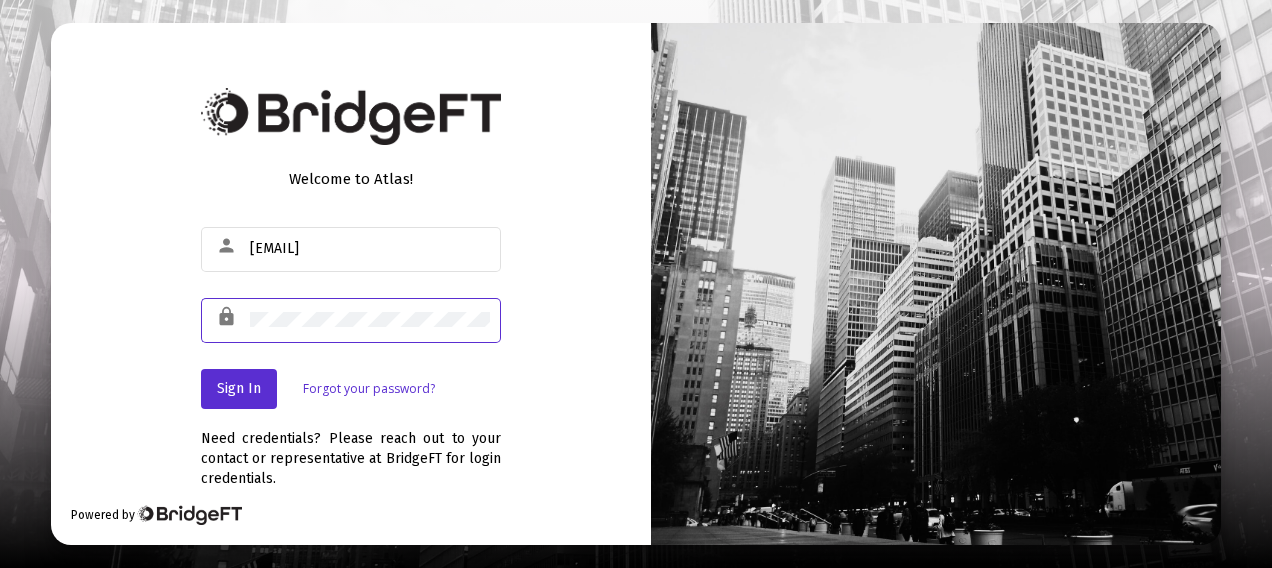 click on "Welcome to Atlas!  person charles_reiner@hsb.com lock  Sign In  Forgot your password?  Need credentials? Please reach out to your contact or representative at BridgeFT for login credentials.   Powered by" at bounding box center [351, 284] 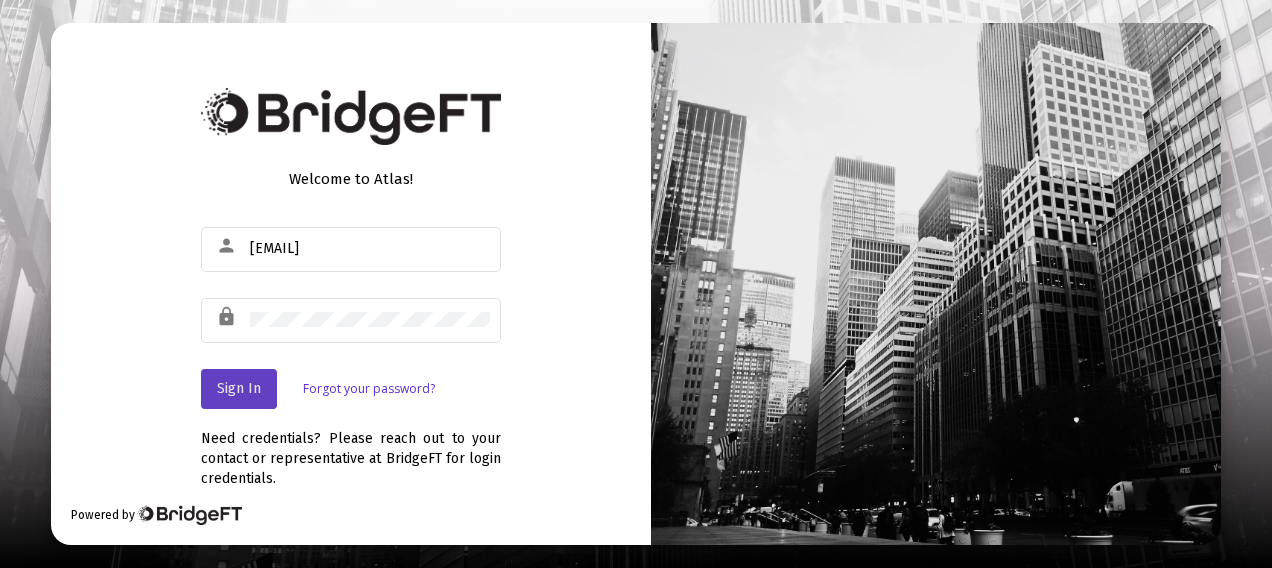 click on "Sign In" at bounding box center [239, 389] 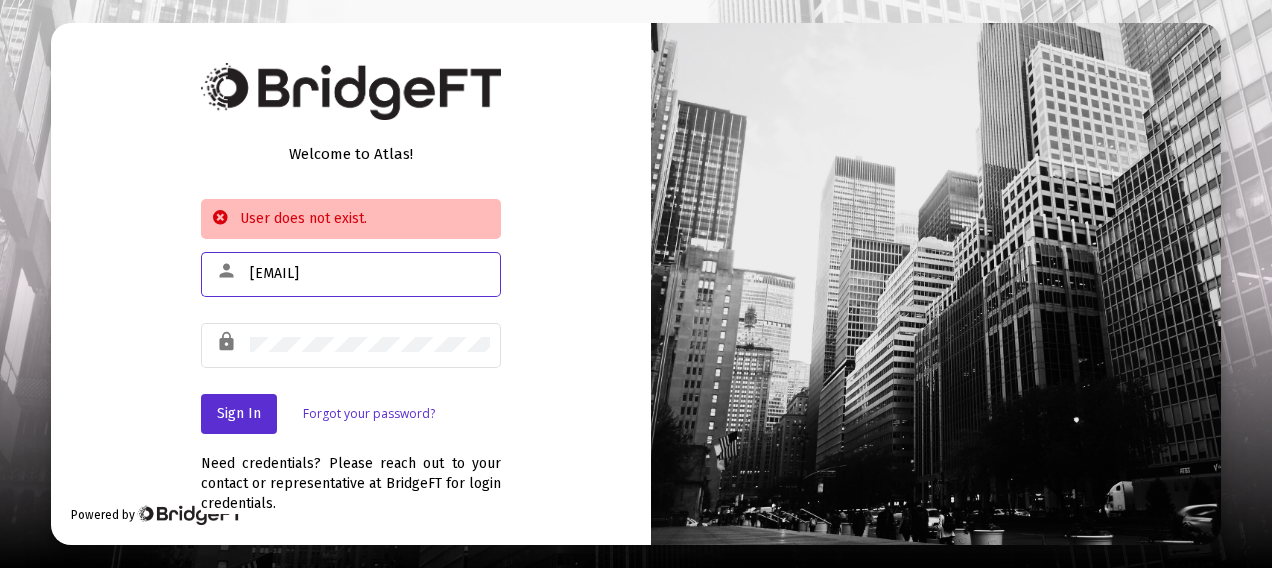 drag, startPoint x: 435, startPoint y: 274, endPoint x: 218, endPoint y: 290, distance: 217.58907 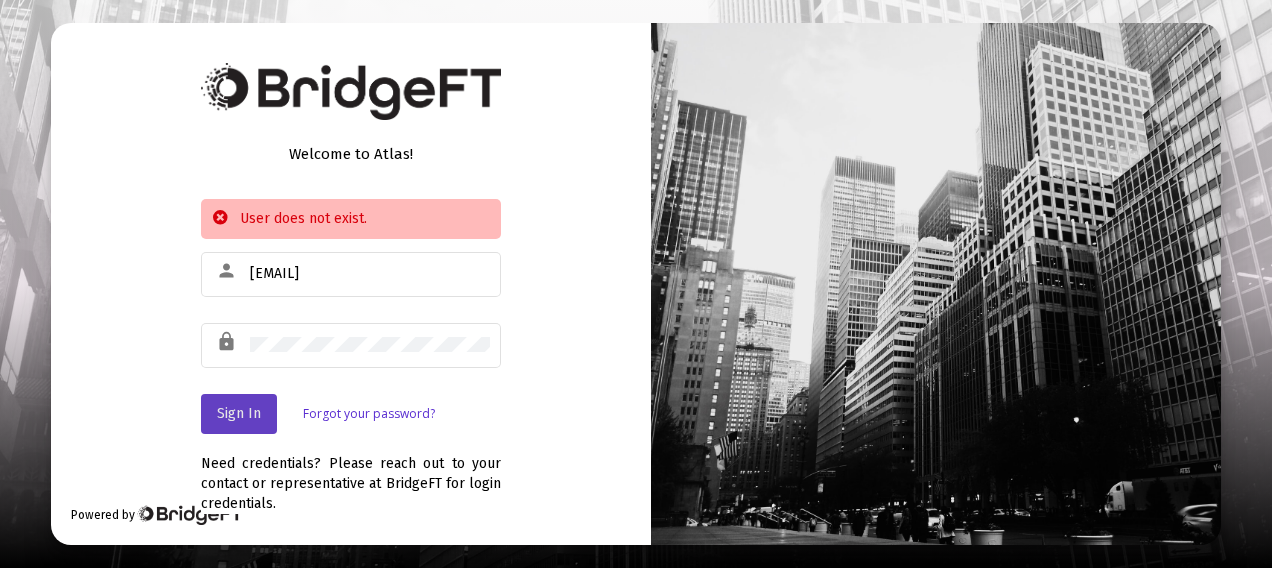 click on "Sign In" at bounding box center [239, 413] 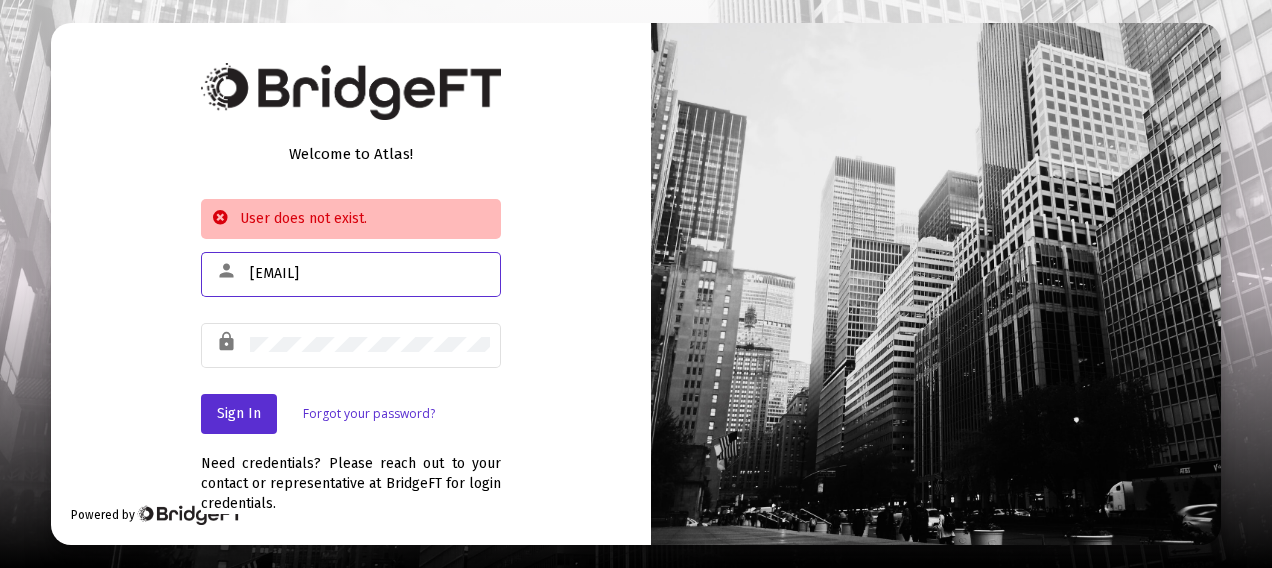 click on "[EMAIL]" at bounding box center (370, 274) 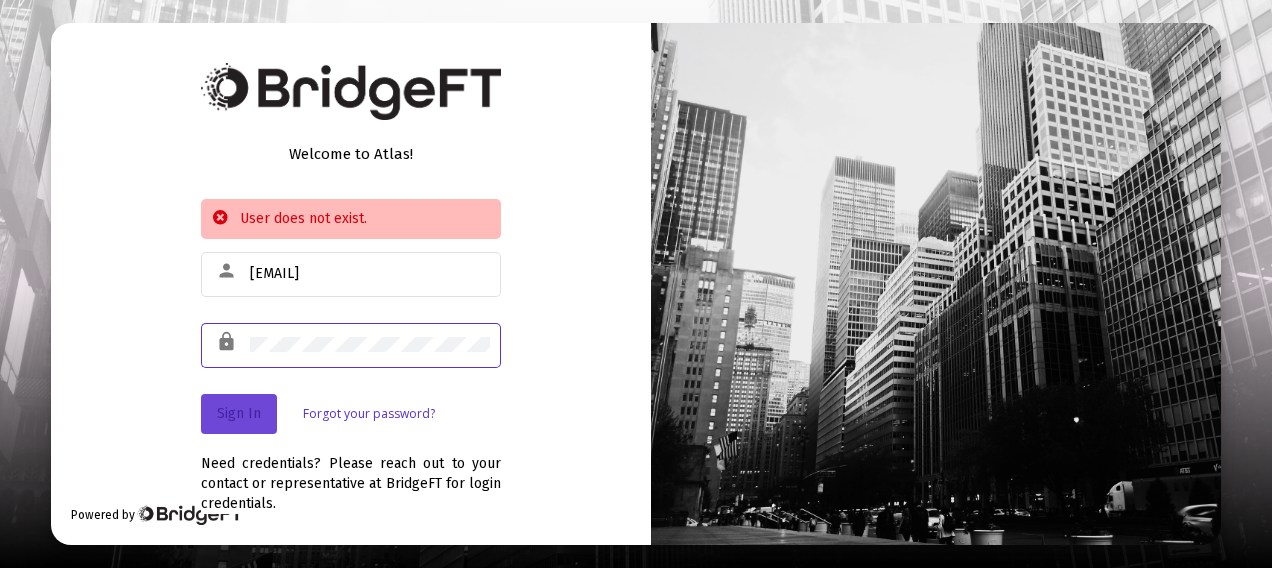 click on "Sign In" at bounding box center (239, 413) 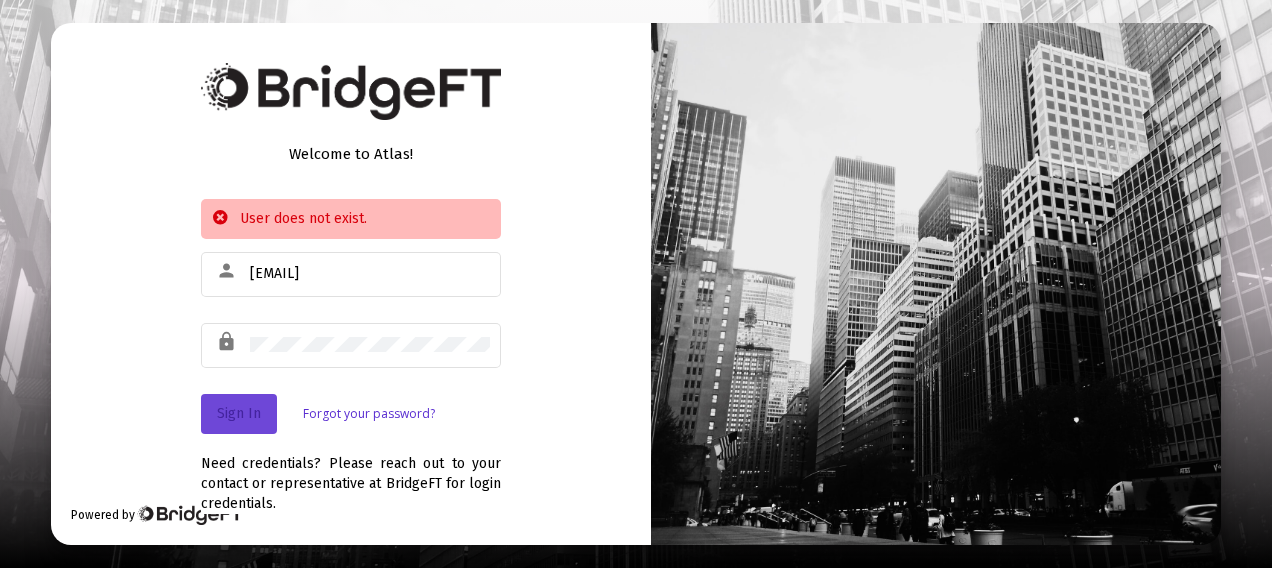 click on "Sign In" at bounding box center [239, 413] 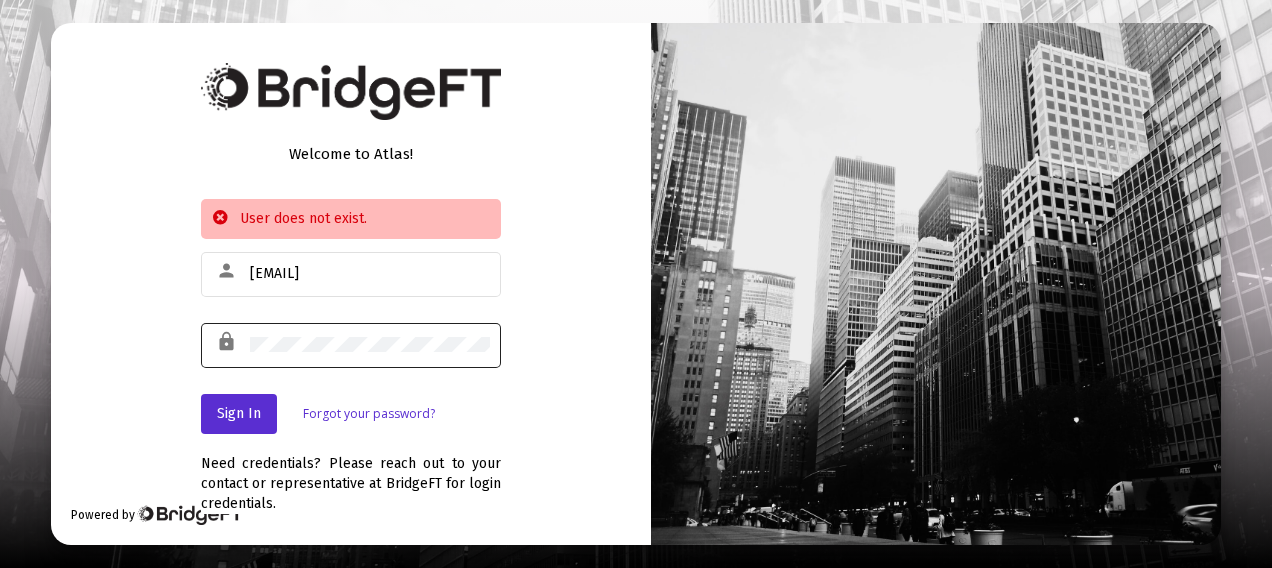 click at bounding box center [370, 344] 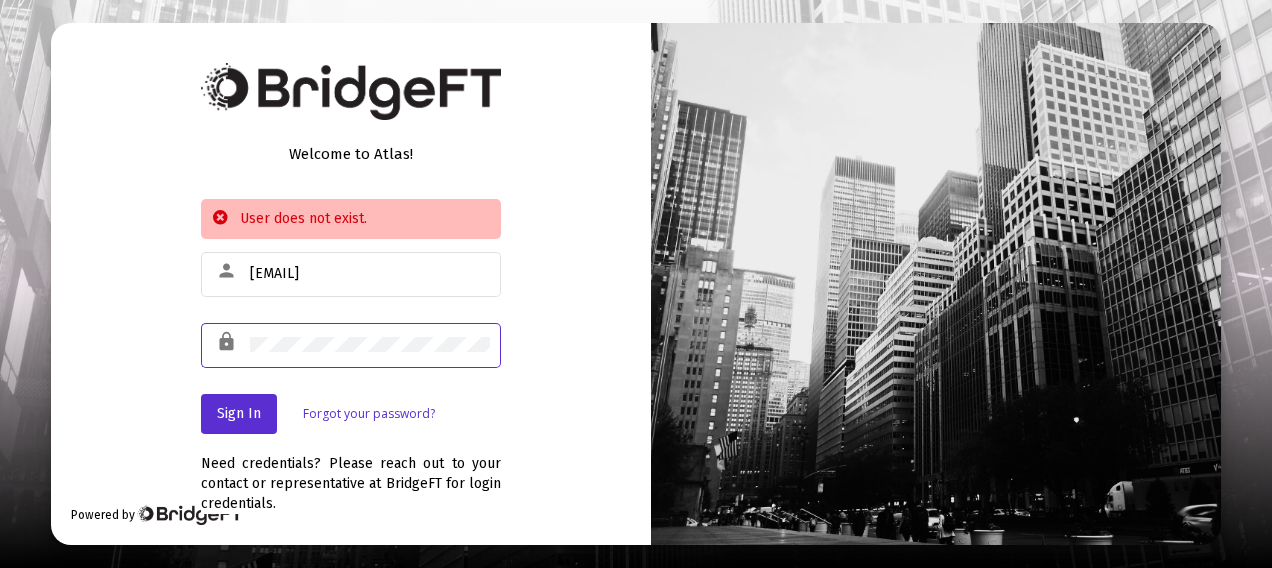 click on "lock" at bounding box center [351, 344] 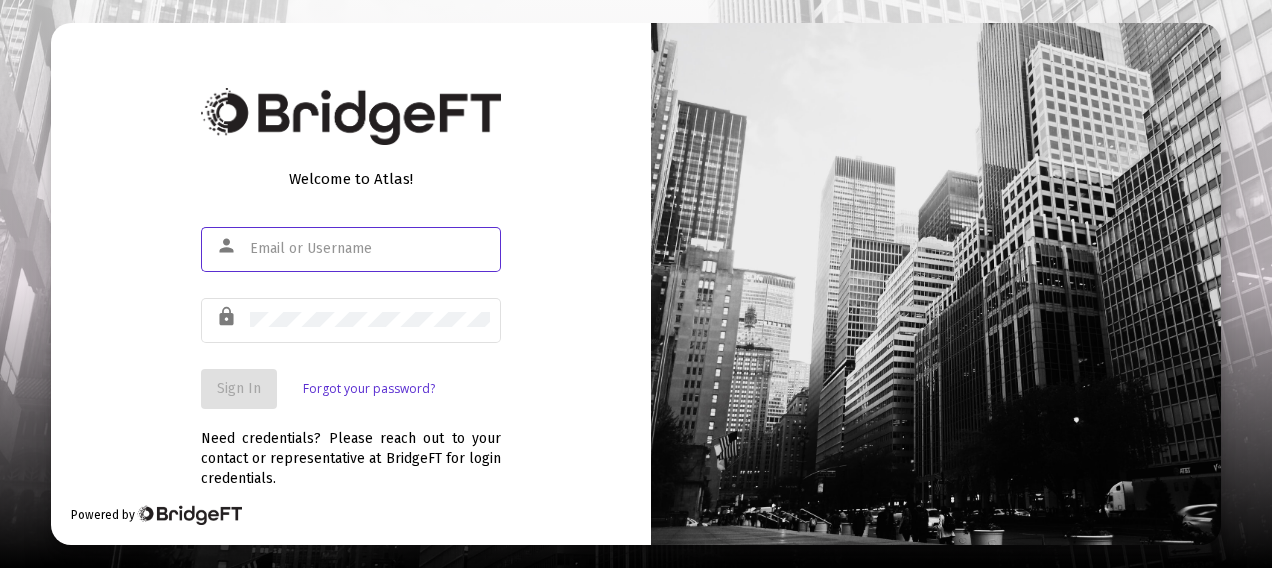 scroll, scrollTop: 0, scrollLeft: 0, axis: both 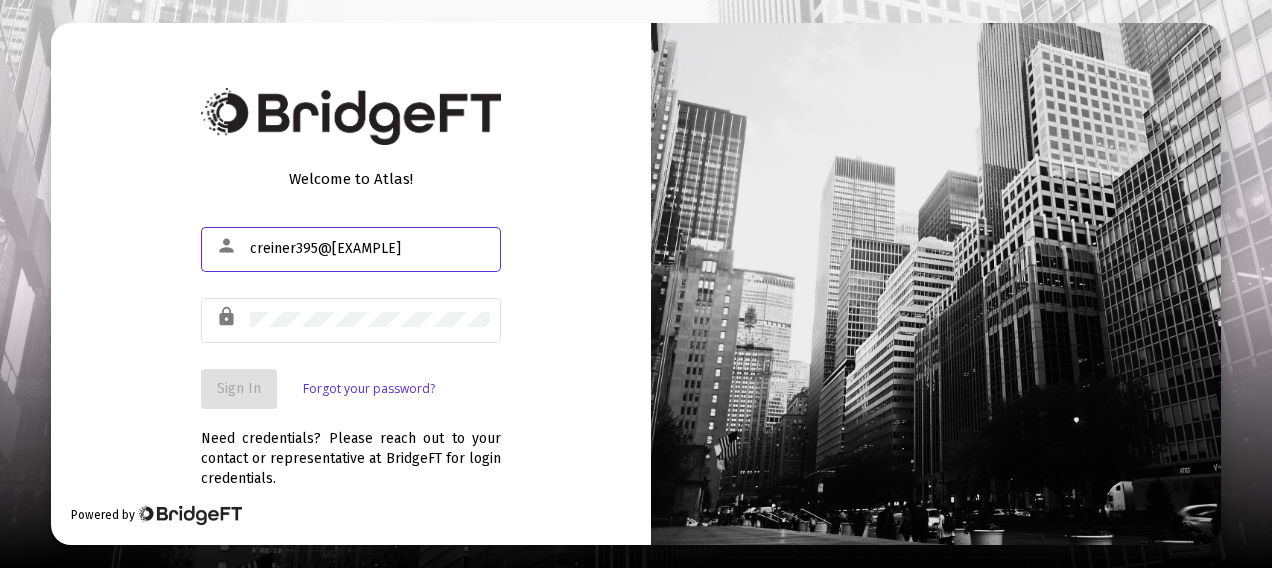 type on "[EMAIL]" 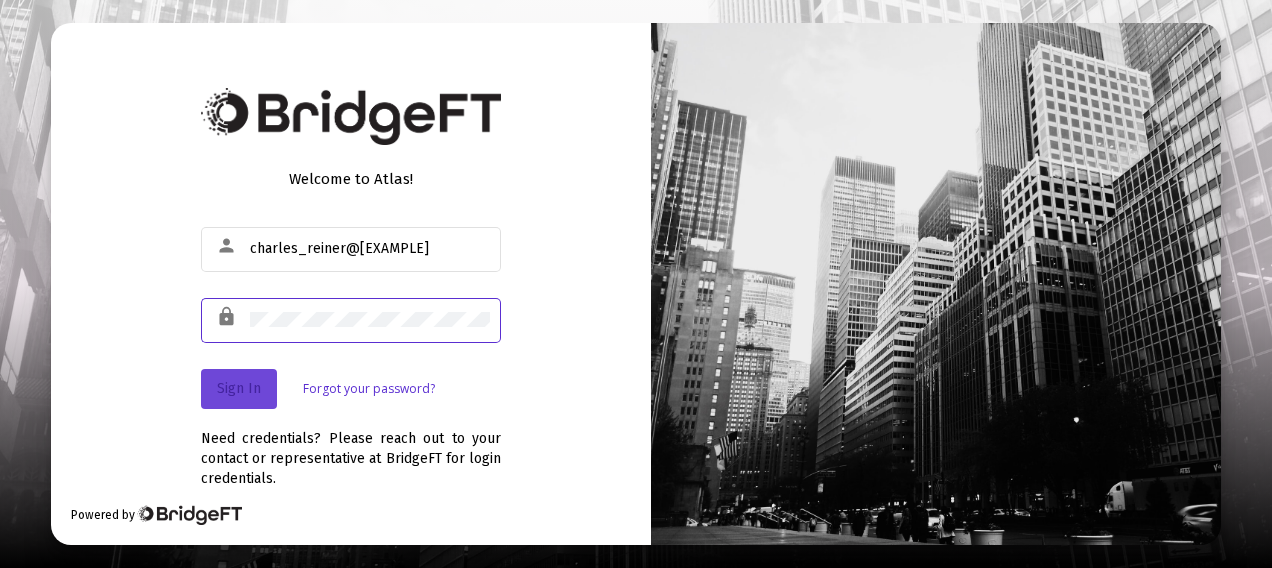click on "Sign In" at bounding box center [239, 388] 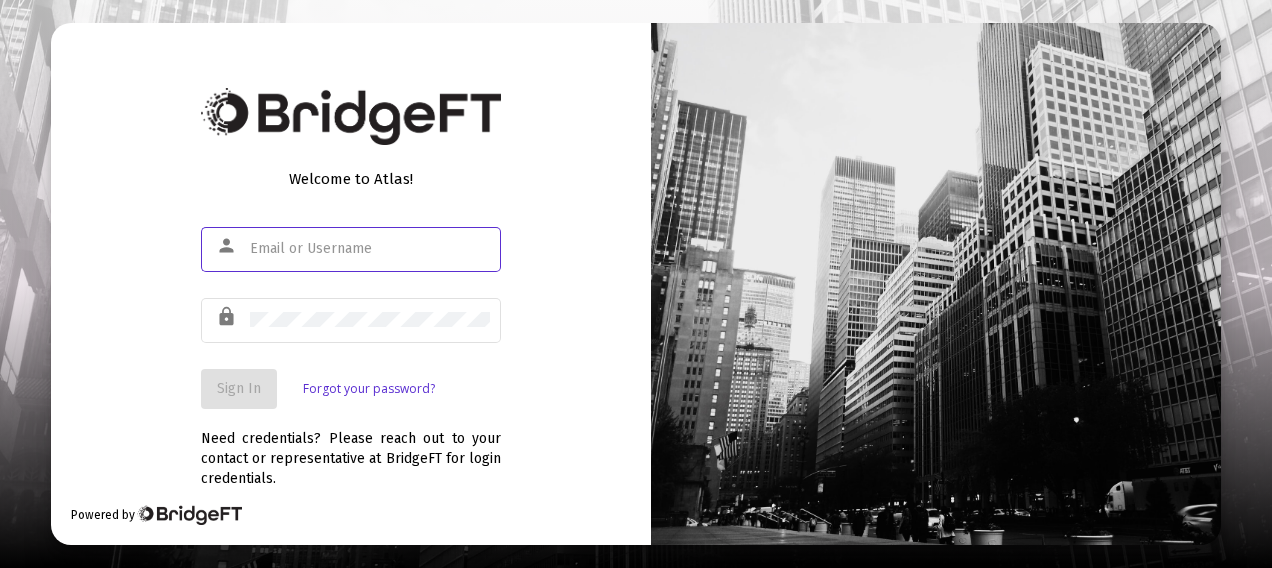 scroll, scrollTop: 0, scrollLeft: 0, axis: both 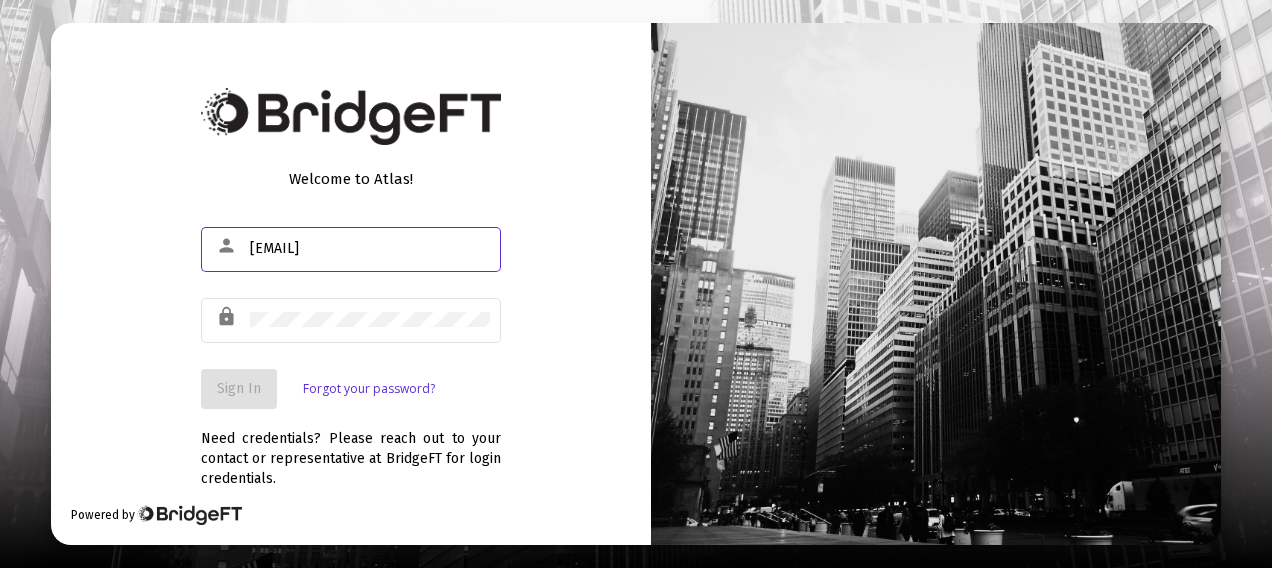 click on "[EMAIL]" at bounding box center (370, 249) 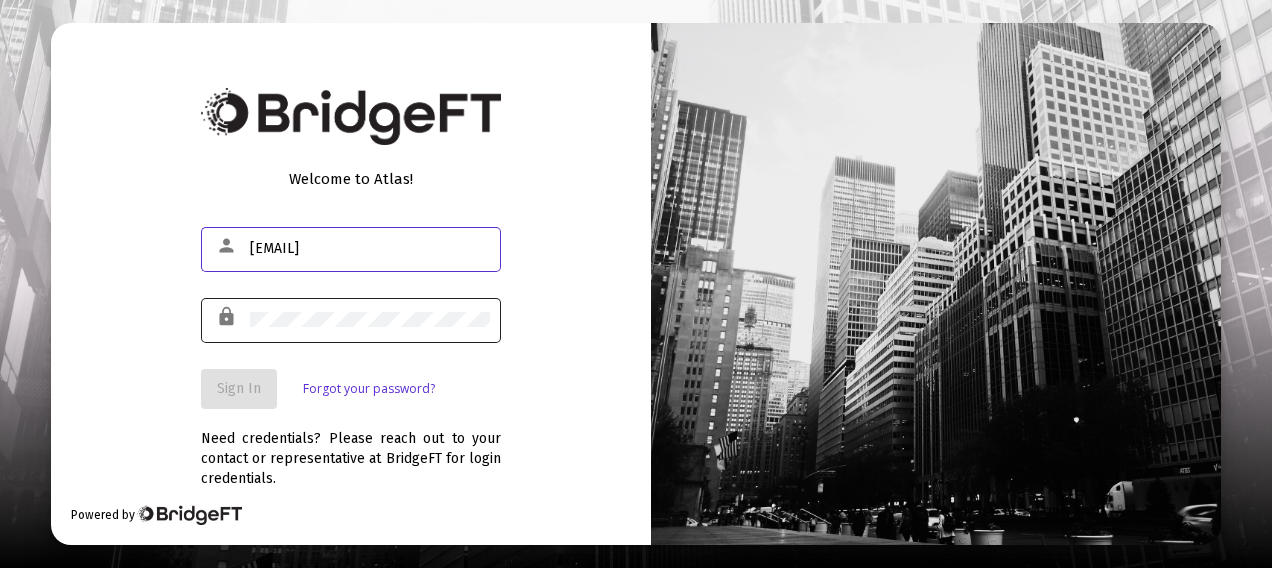 type on "[EMAIL]" 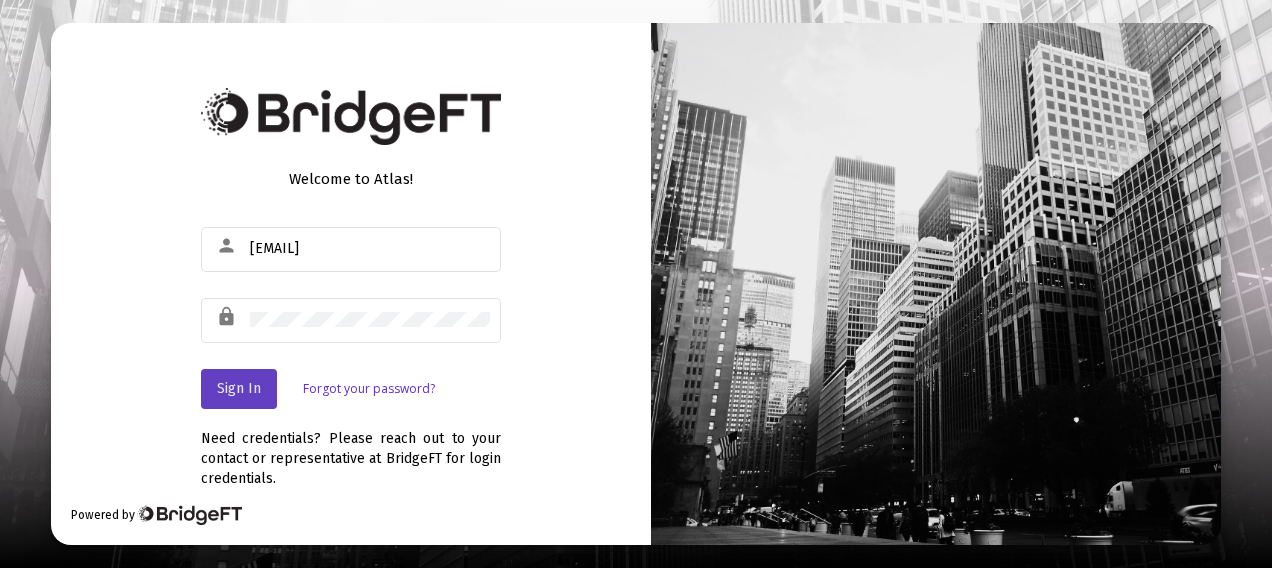 click on "Sign In" at bounding box center [239, 388] 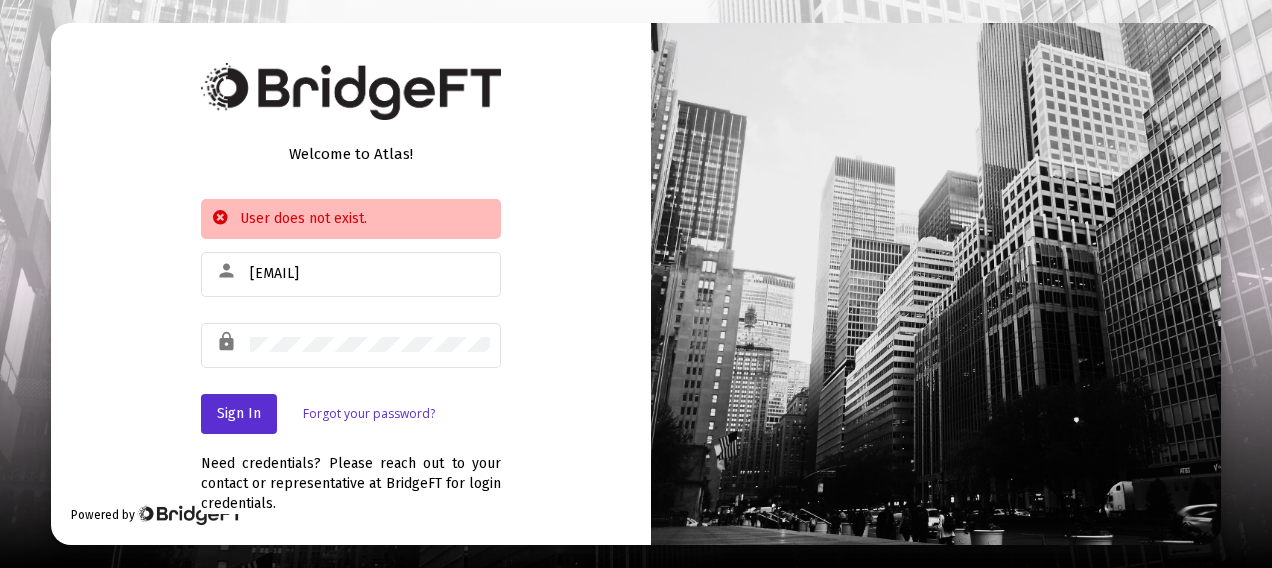 click on "Forgot your password?" at bounding box center [369, 414] 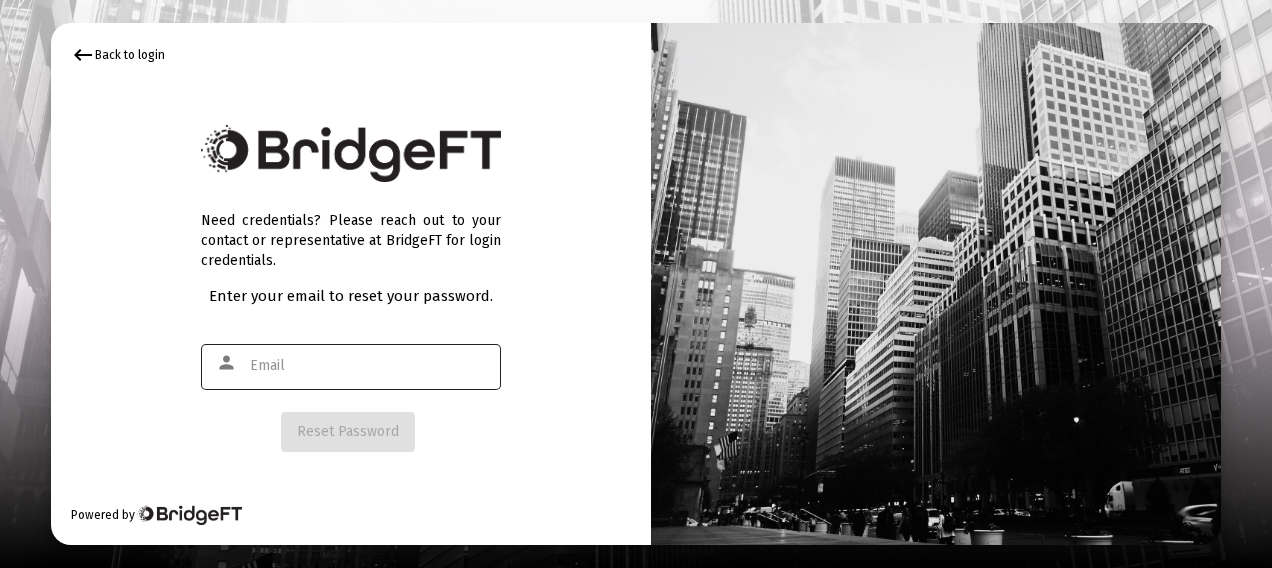 click at bounding box center [370, 366] 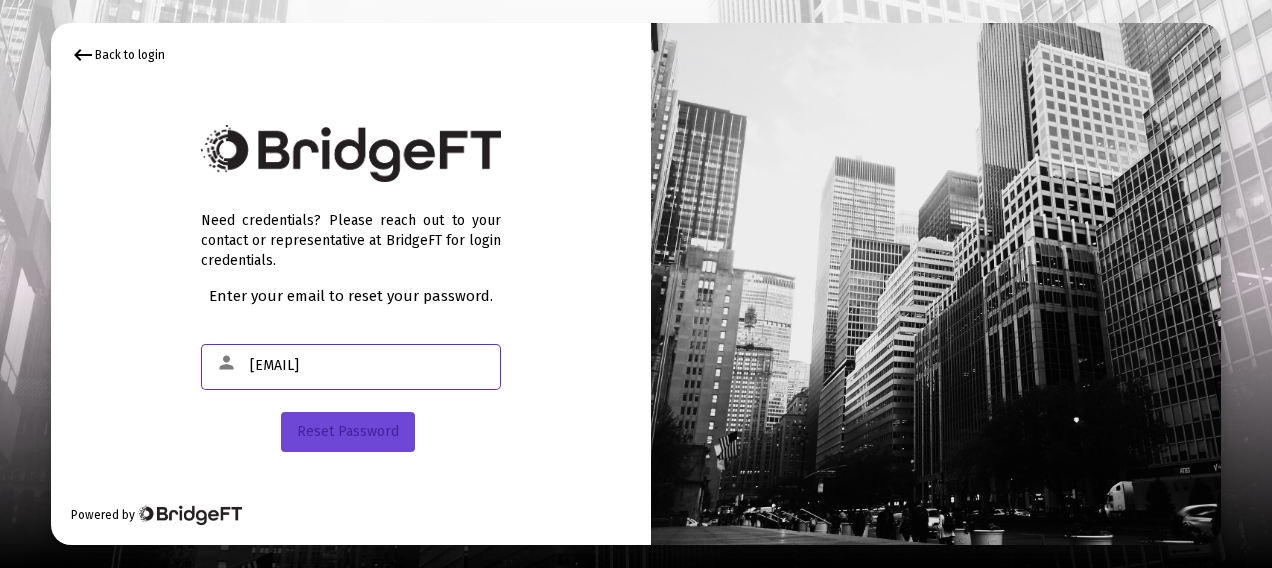 click on "Reset Password" at bounding box center (348, 431) 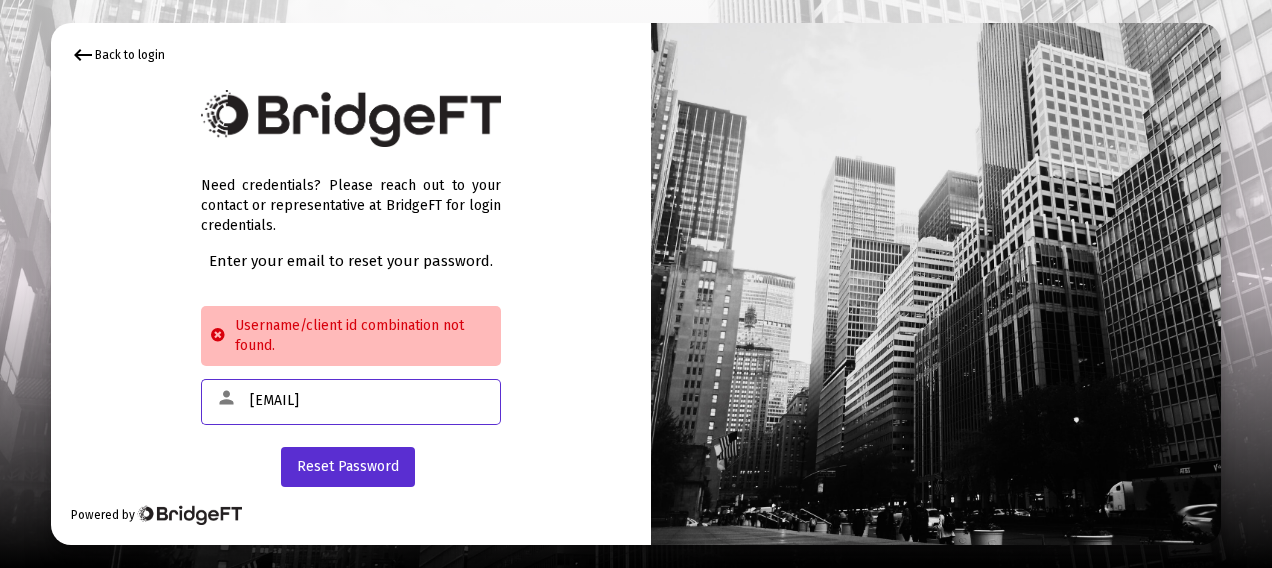 drag, startPoint x: 431, startPoint y: 395, endPoint x: 171, endPoint y: 412, distance: 260.55518 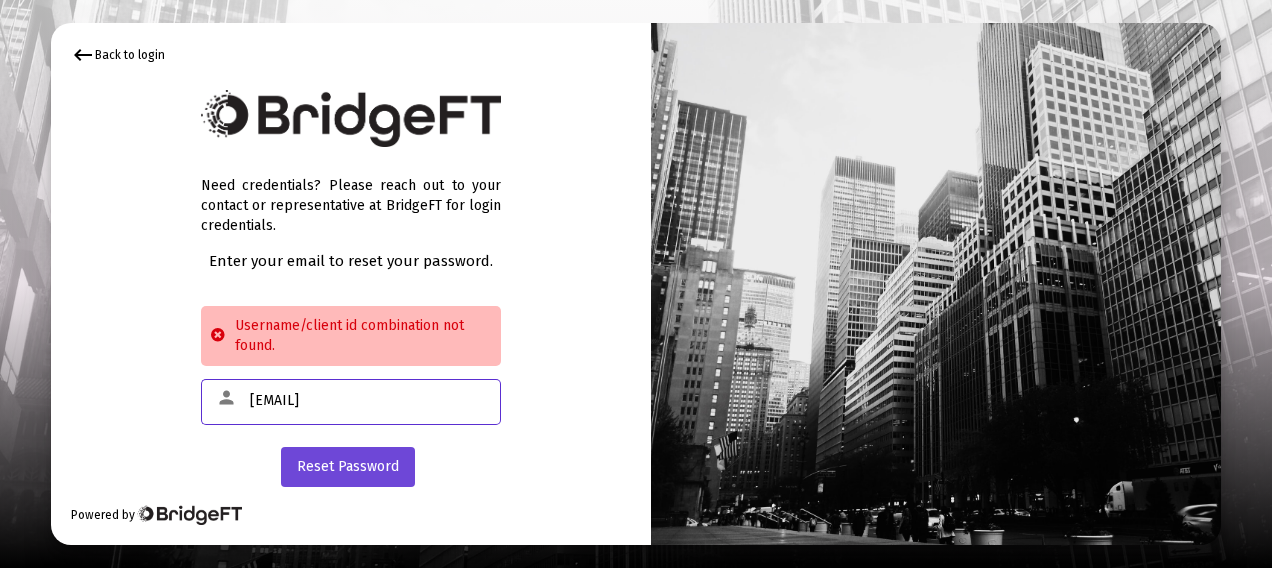 type on "[EMAIL]" 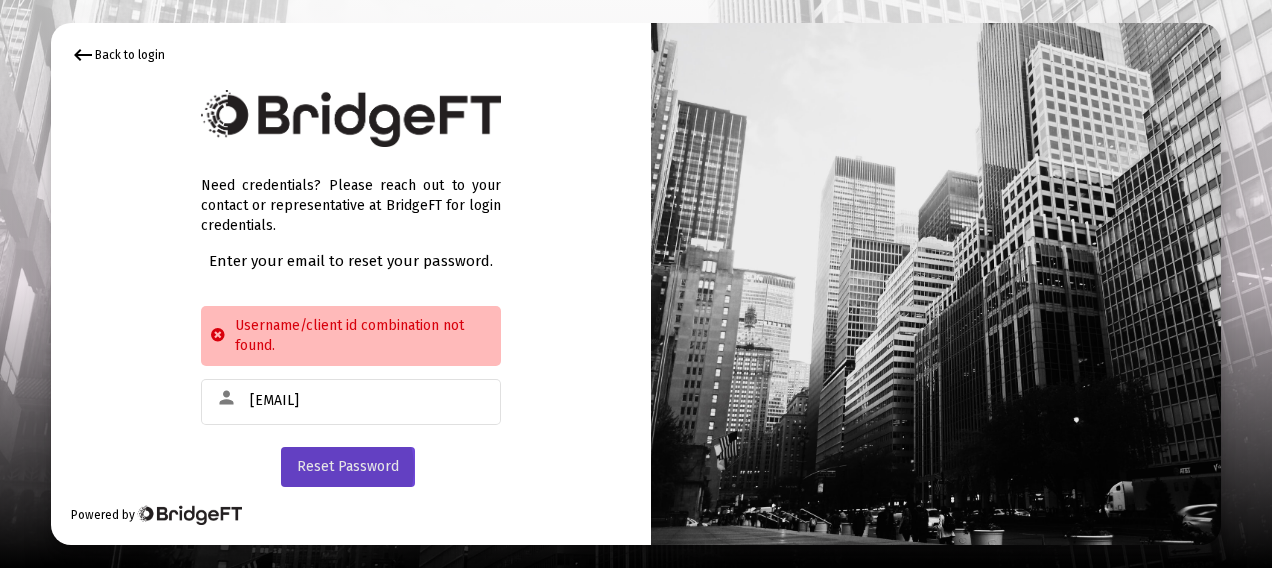 click on "Reset Password" at bounding box center [348, 466] 